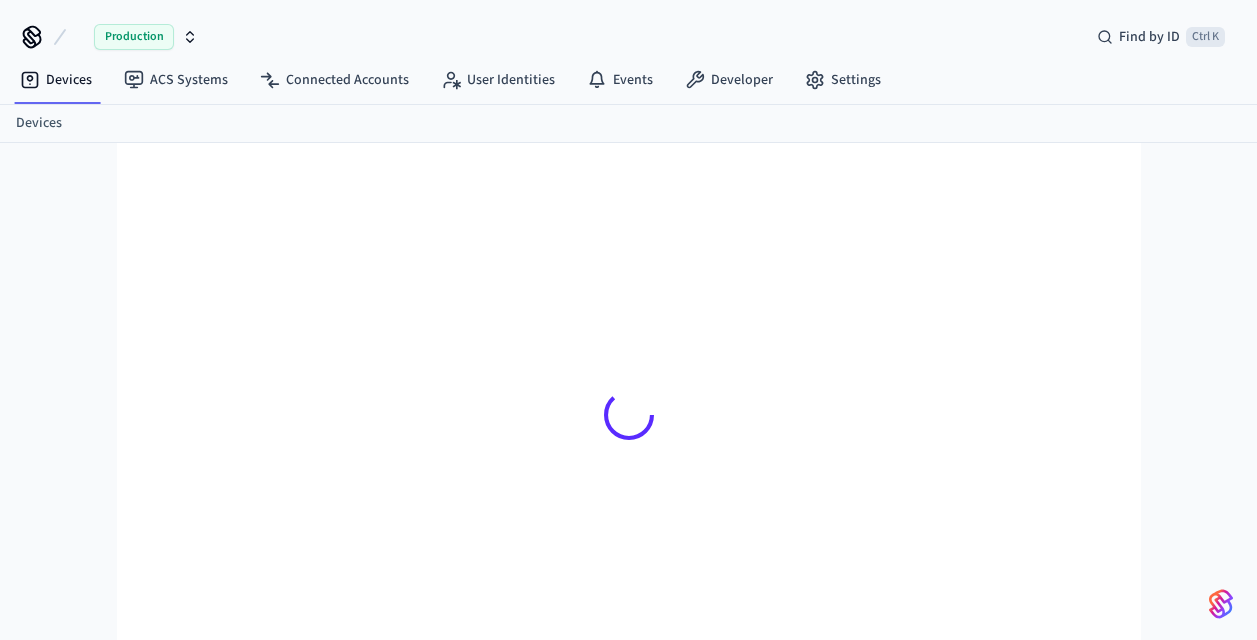 scroll, scrollTop: 0, scrollLeft: 0, axis: both 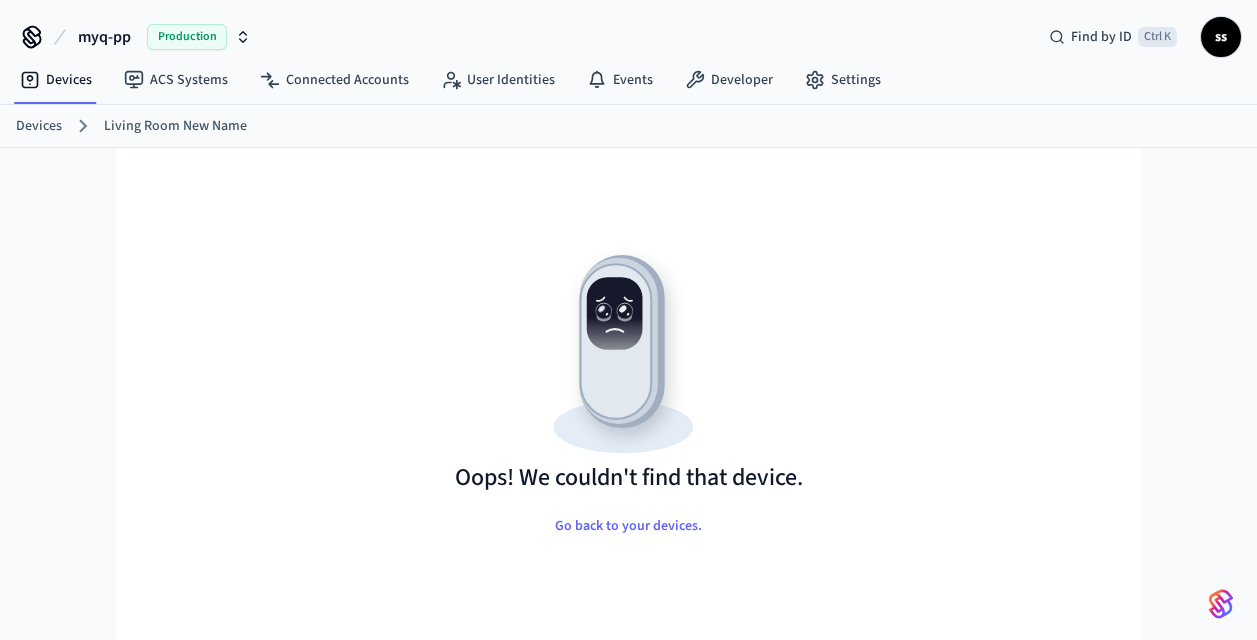 click on "Devices" at bounding box center (39, 126) 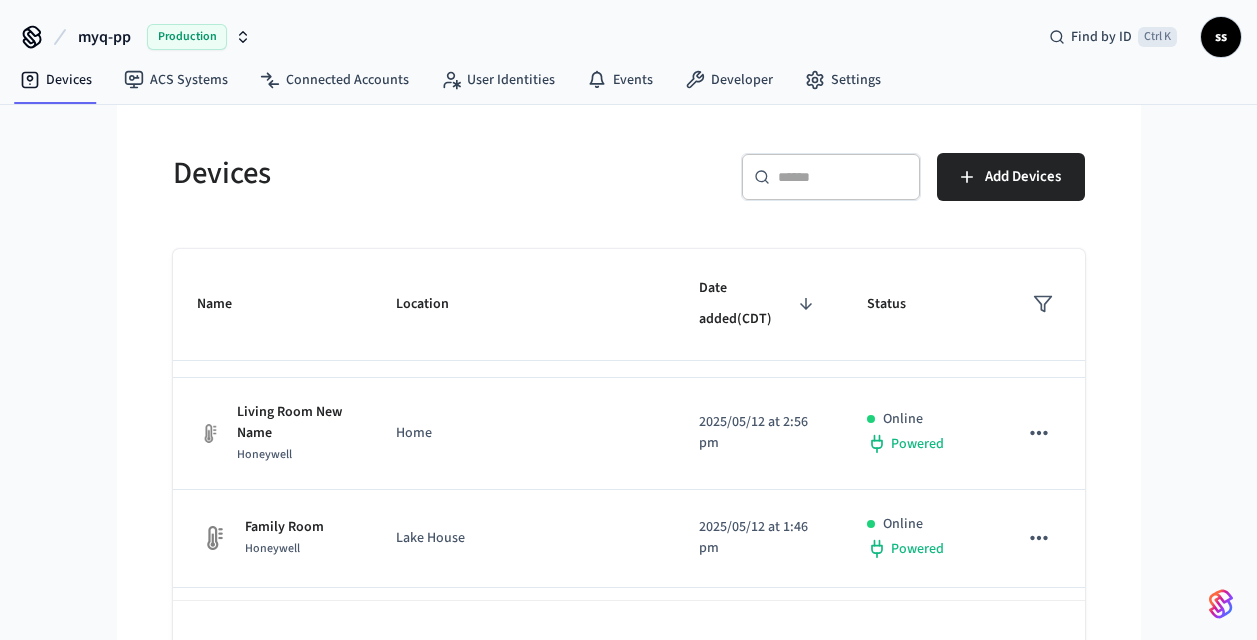 scroll, scrollTop: 366, scrollLeft: 0, axis: vertical 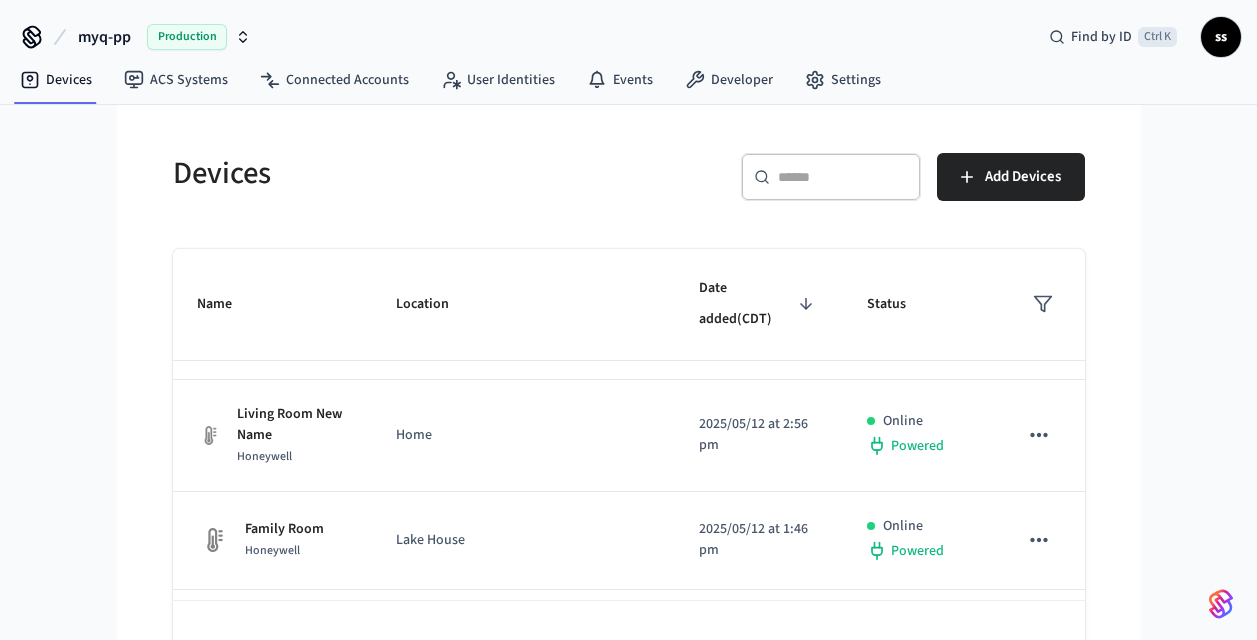 click on "Home" at bounding box center [523, 436] 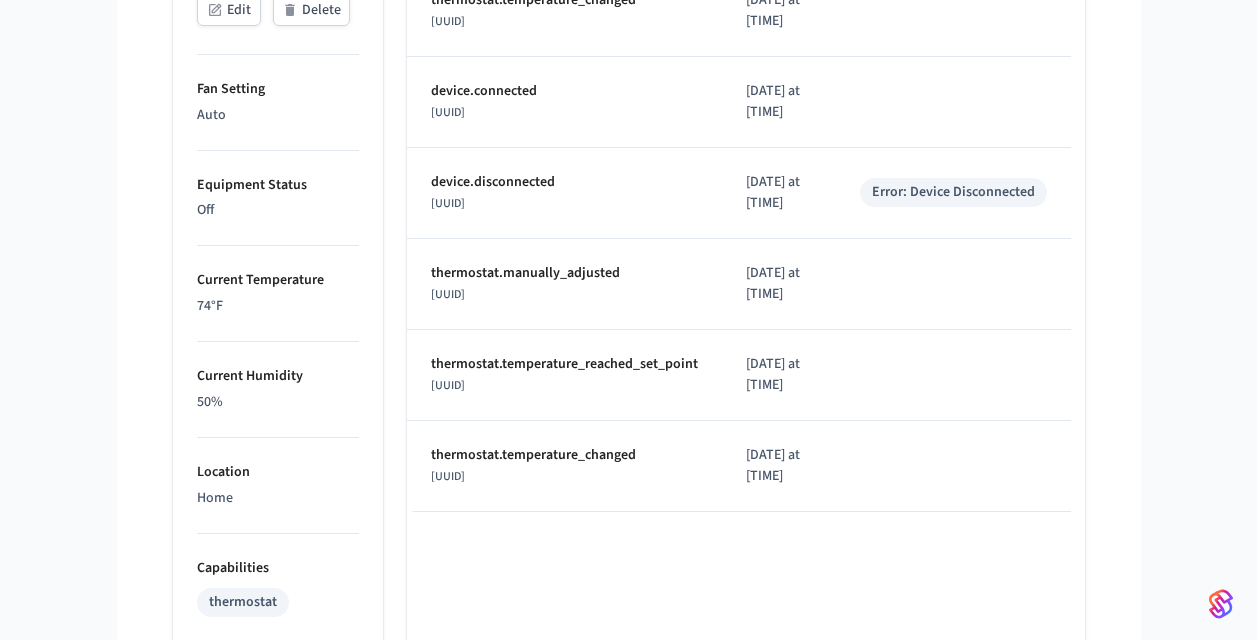 scroll, scrollTop: 1234, scrollLeft: 0, axis: vertical 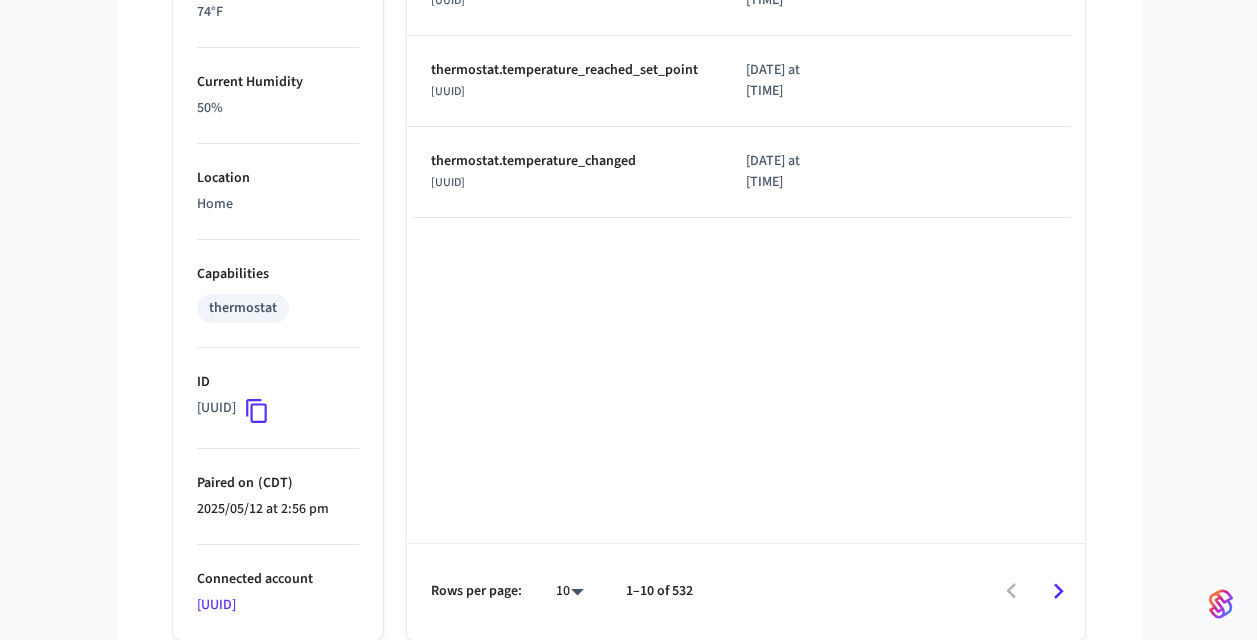 click 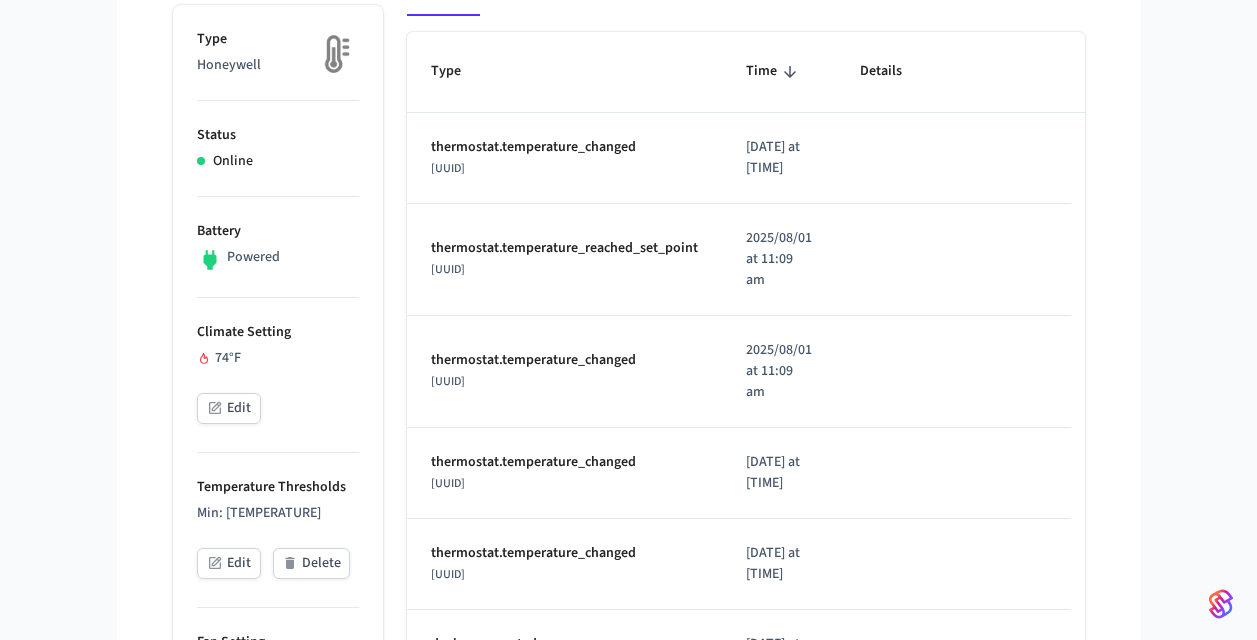 scroll, scrollTop: 0, scrollLeft: 0, axis: both 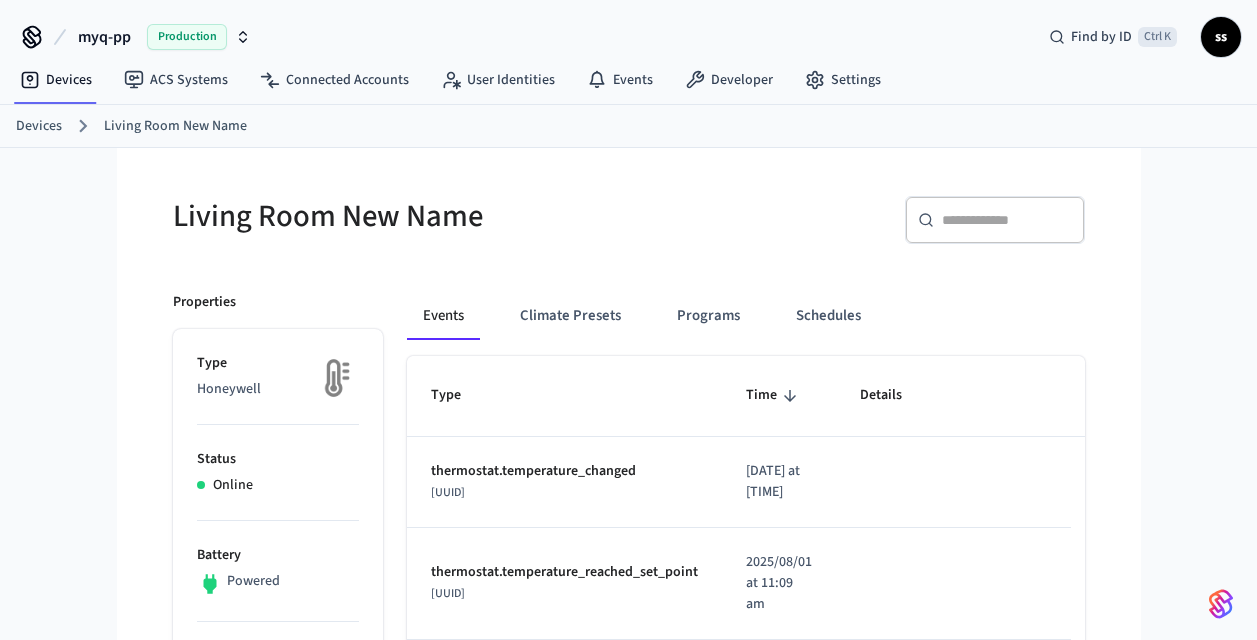 click on "myq-pp" at bounding box center [104, 37] 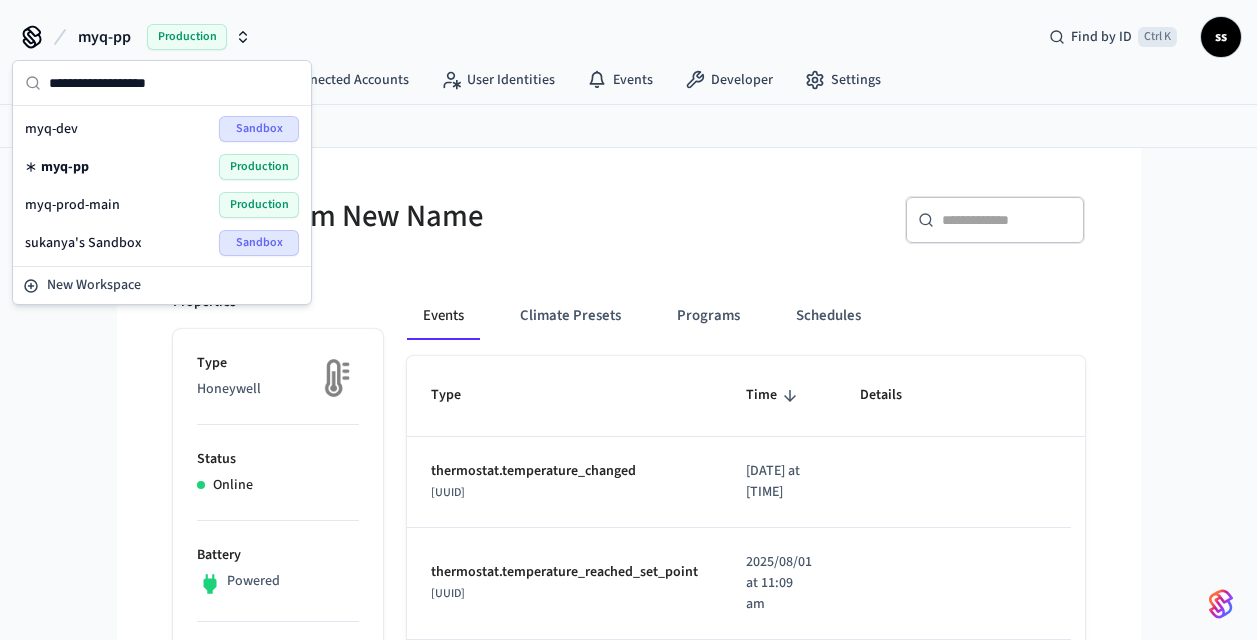click on "Production" at bounding box center [259, 205] 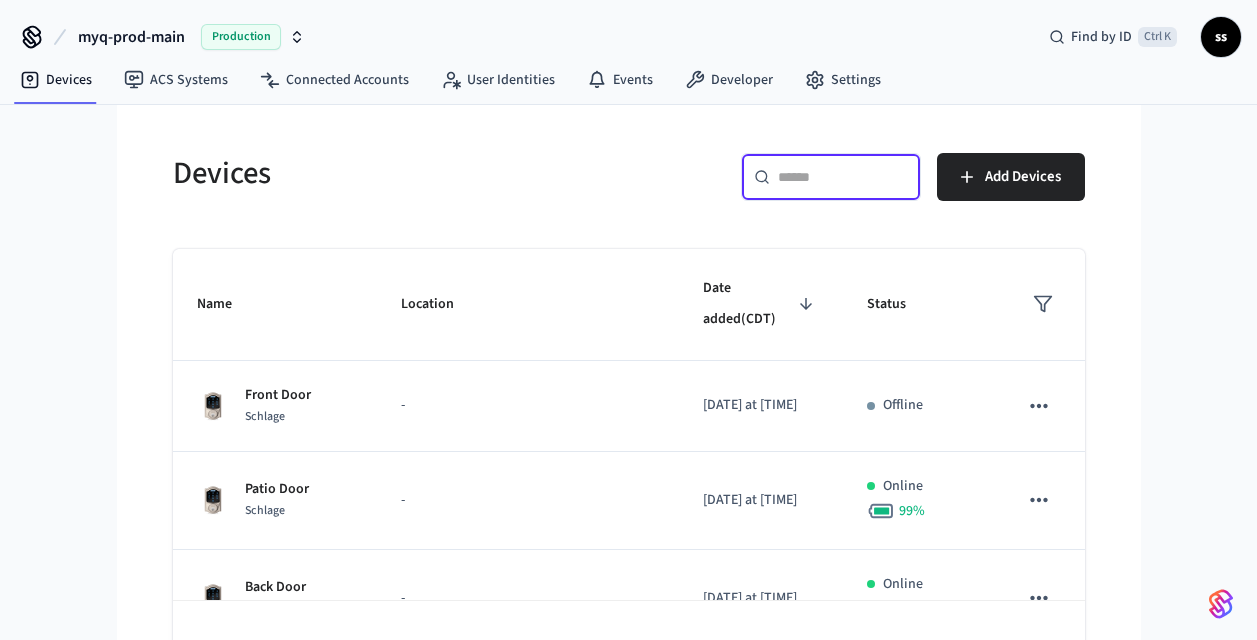 click at bounding box center [843, 177] 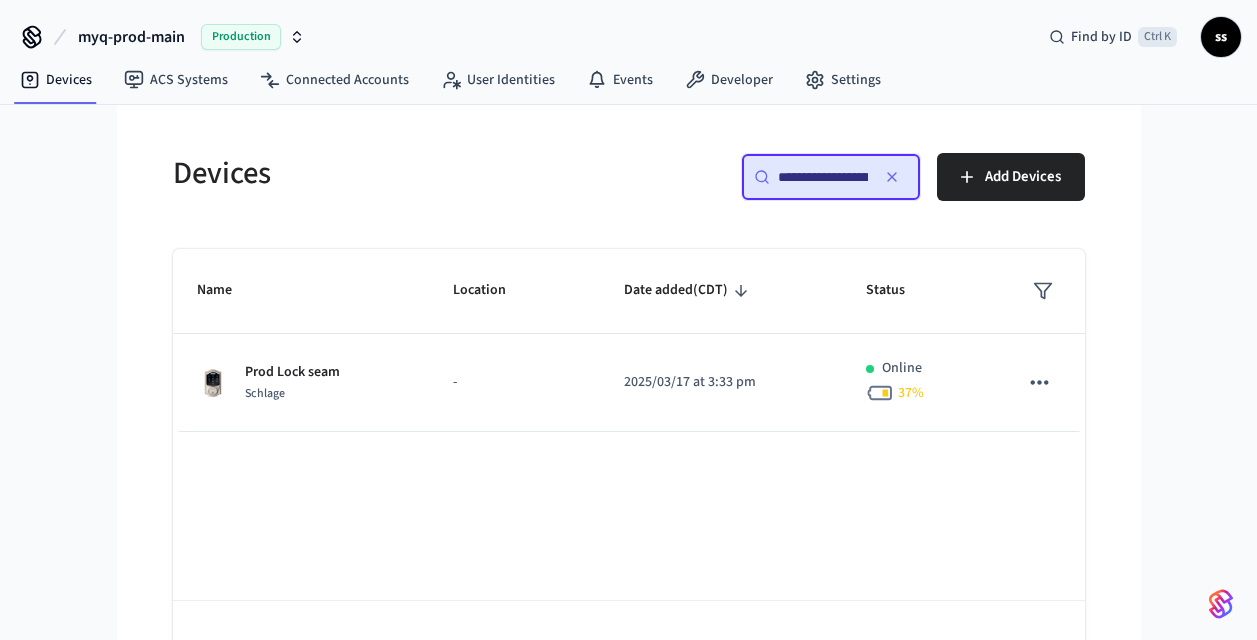 scroll, scrollTop: 0, scrollLeft: 151, axis: horizontal 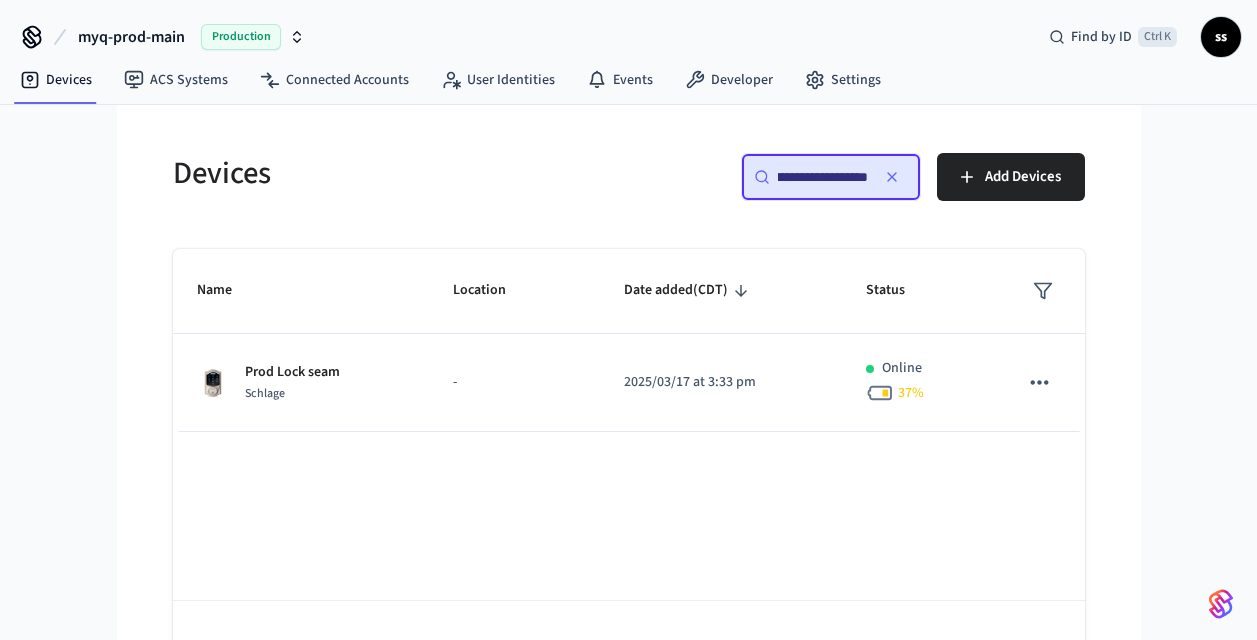 type on "**********" 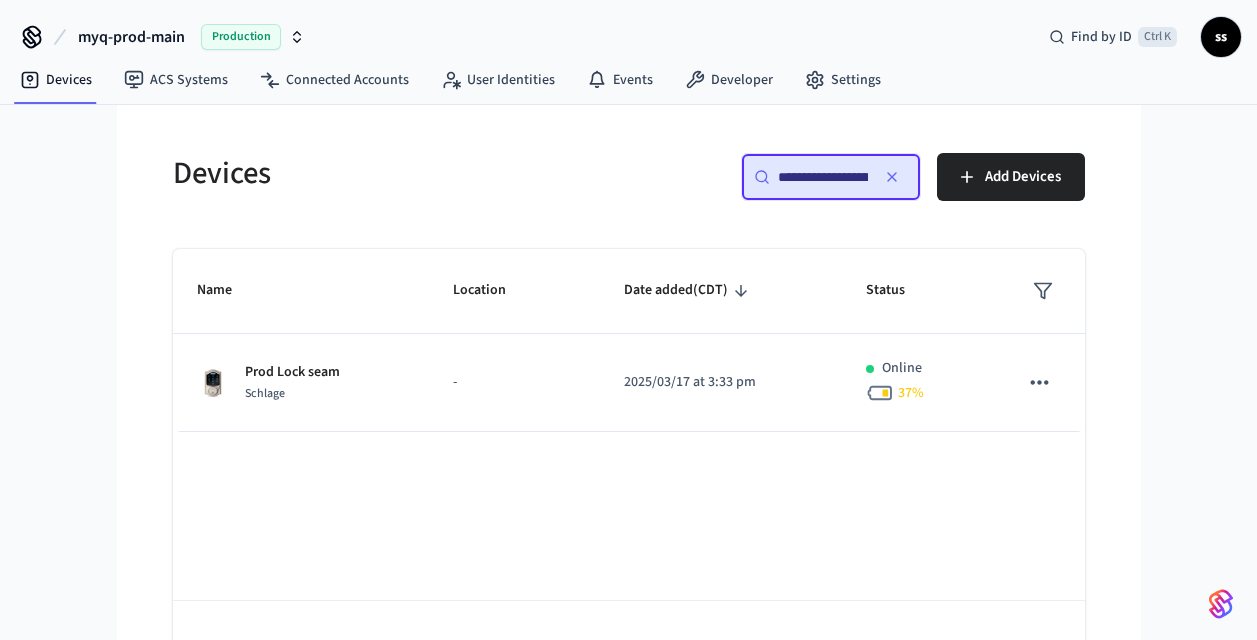click on "-" at bounding box center (514, 382) 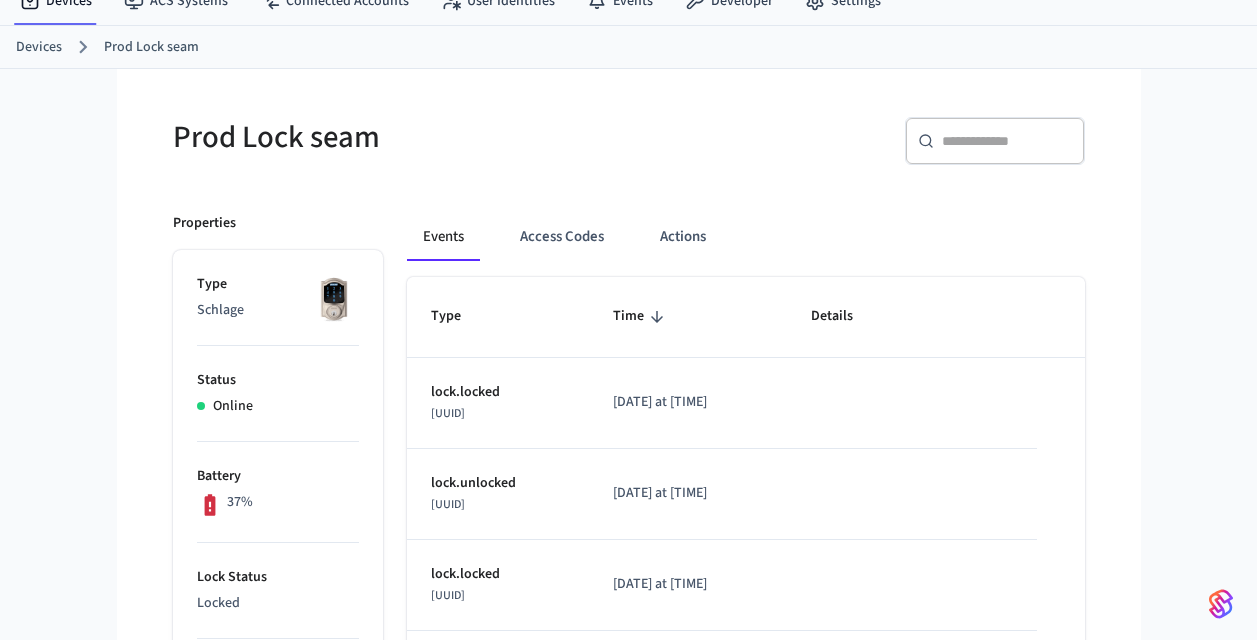 scroll, scrollTop: 0, scrollLeft: 0, axis: both 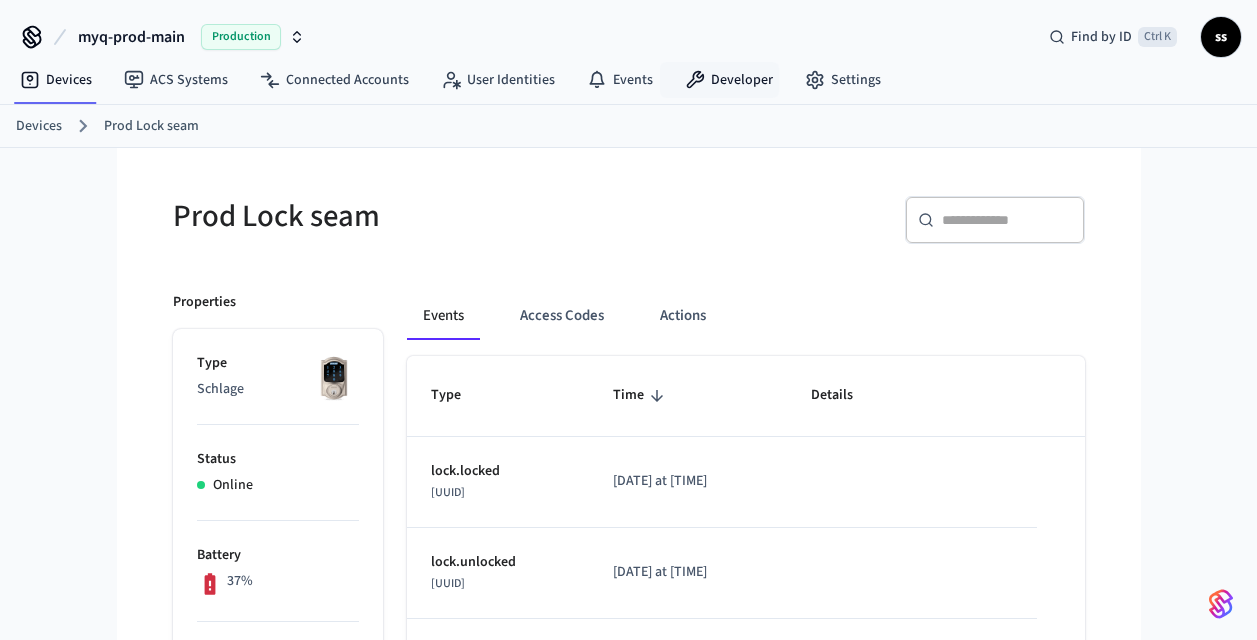 click on "Developer" at bounding box center (729, 80) 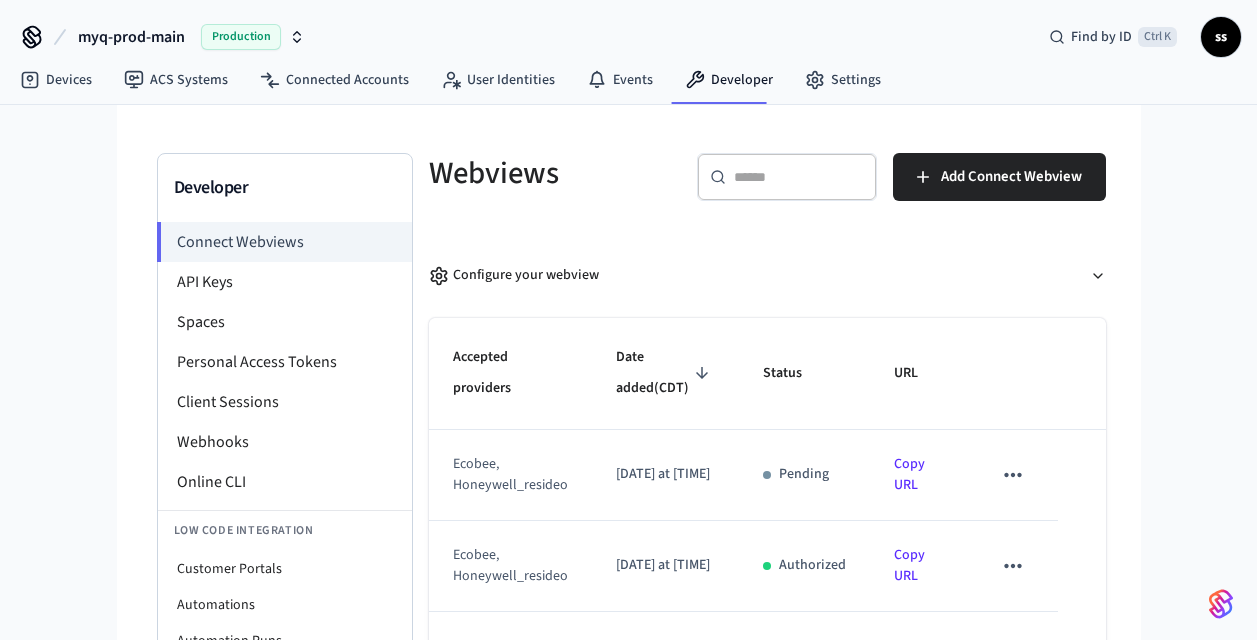click on "Webhooks" at bounding box center (285, 442) 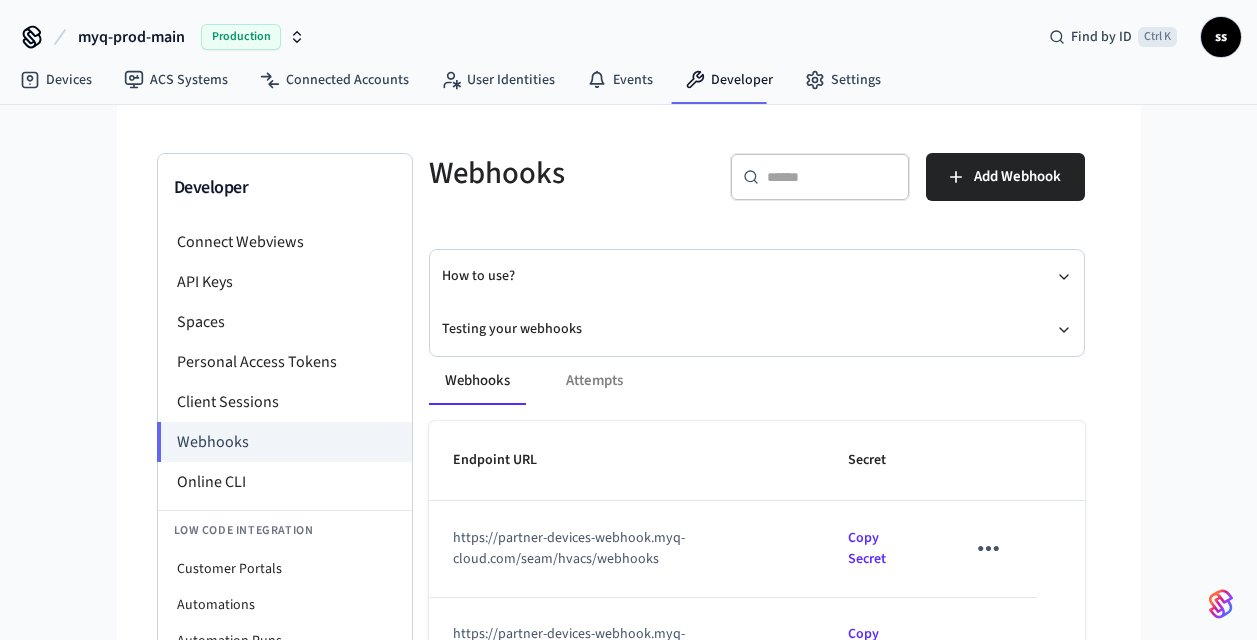 click on "Webhooks Attempts Endpoint URL Secret https://partner-devices-webhook.myq-cloud.com/seam/hvacs/webhooks Copy Secret https://partner-devices-webhook.myq-cloud.com/seam/locks/webhooks Copy Secret Rows per page: 10 ** [1-2] of [NUMBER]" at bounding box center (745, 601) 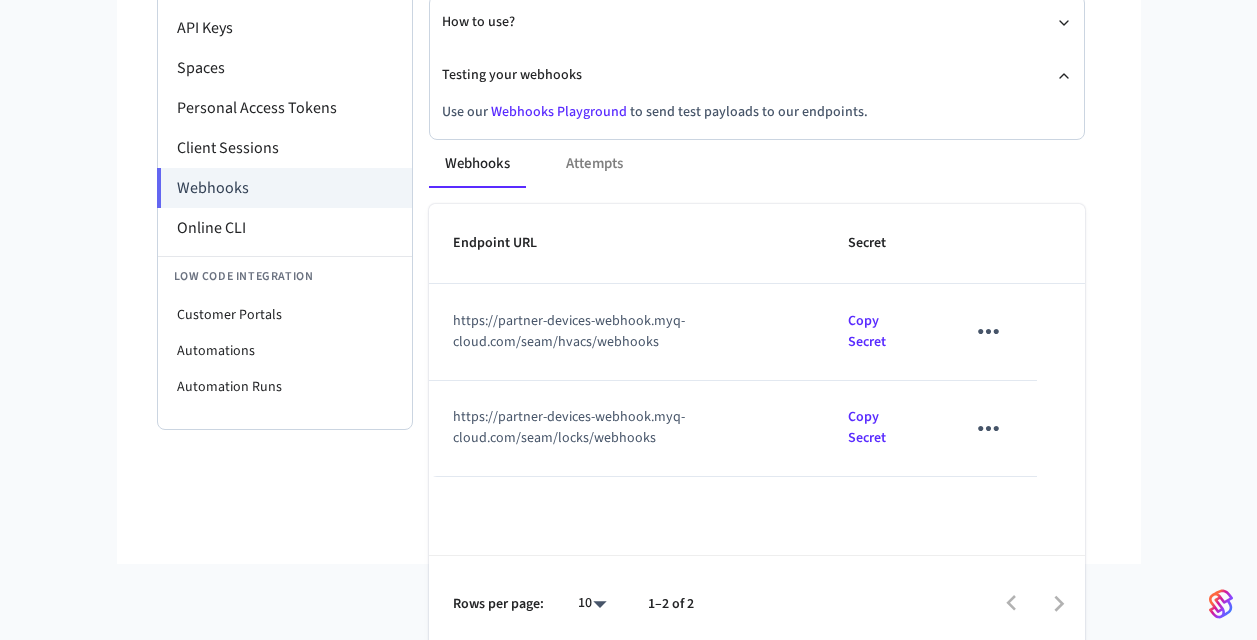 scroll, scrollTop: 266, scrollLeft: 0, axis: vertical 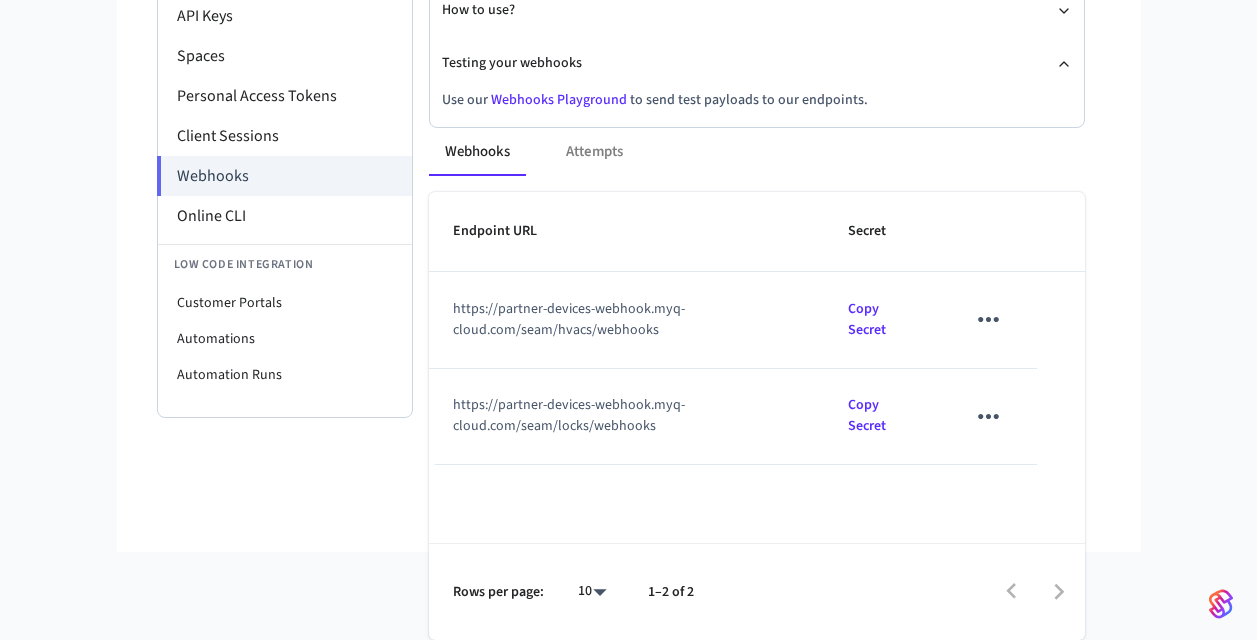 click on "Webhooks Playground" at bounding box center (559, 100) 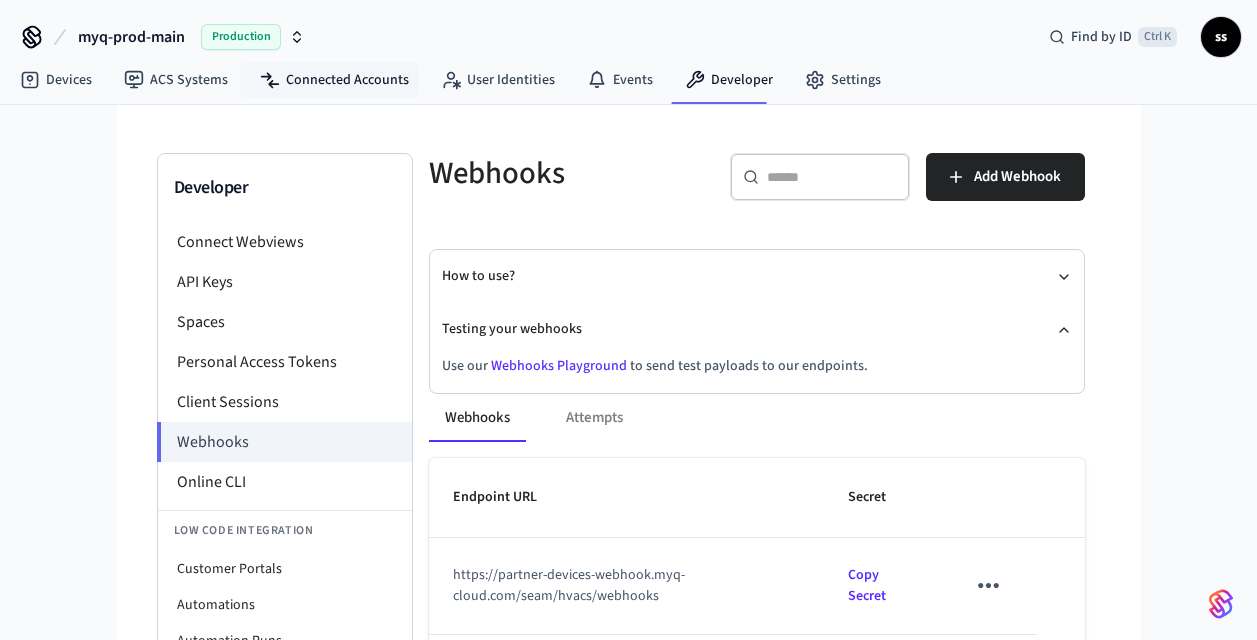 click on "Connected Accounts" at bounding box center [334, 80] 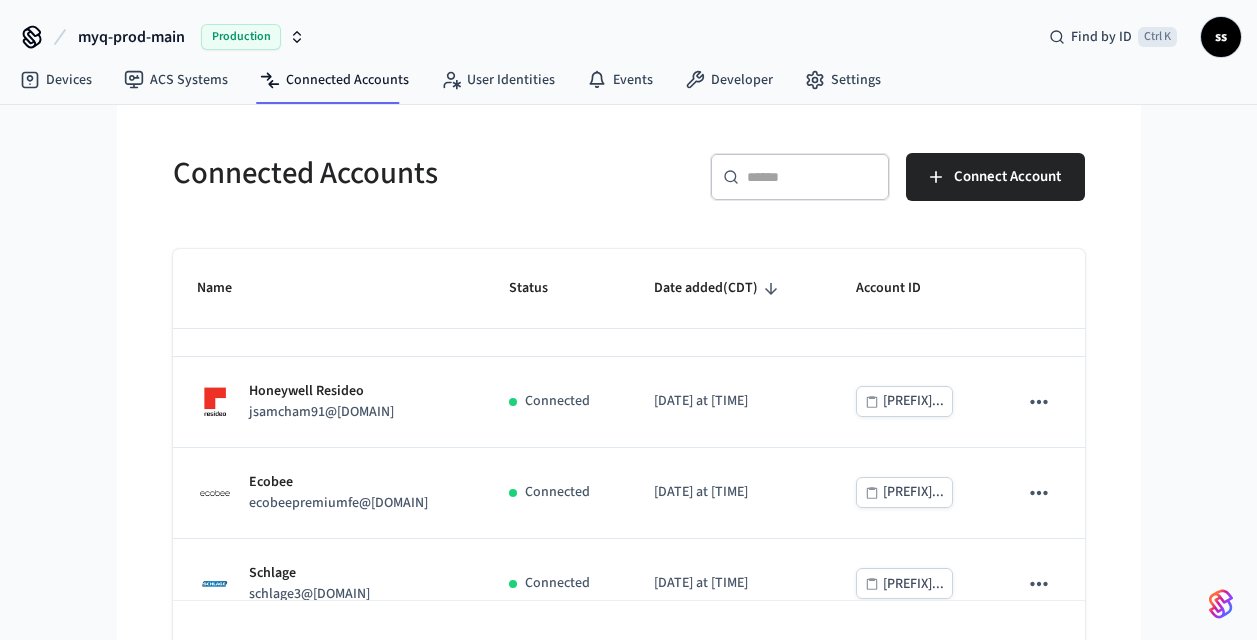 scroll, scrollTop: 62, scrollLeft: 0, axis: vertical 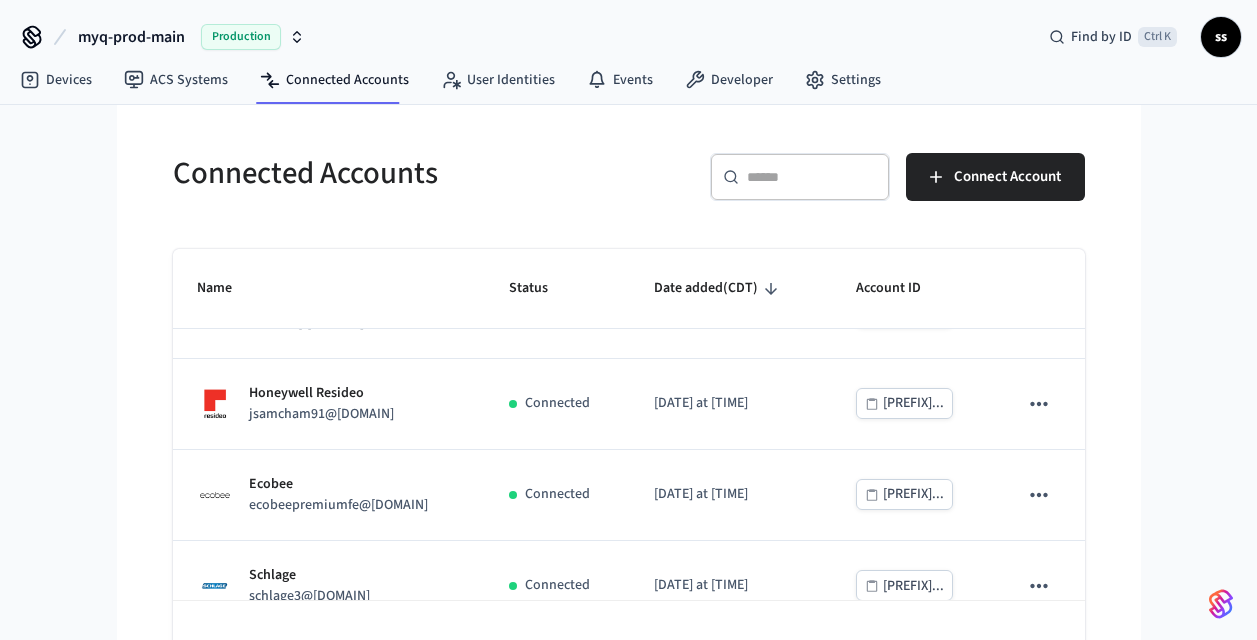 click on "Honeywell Resideo jsamcham91@[DOMAIN]" at bounding box center [329, 404] 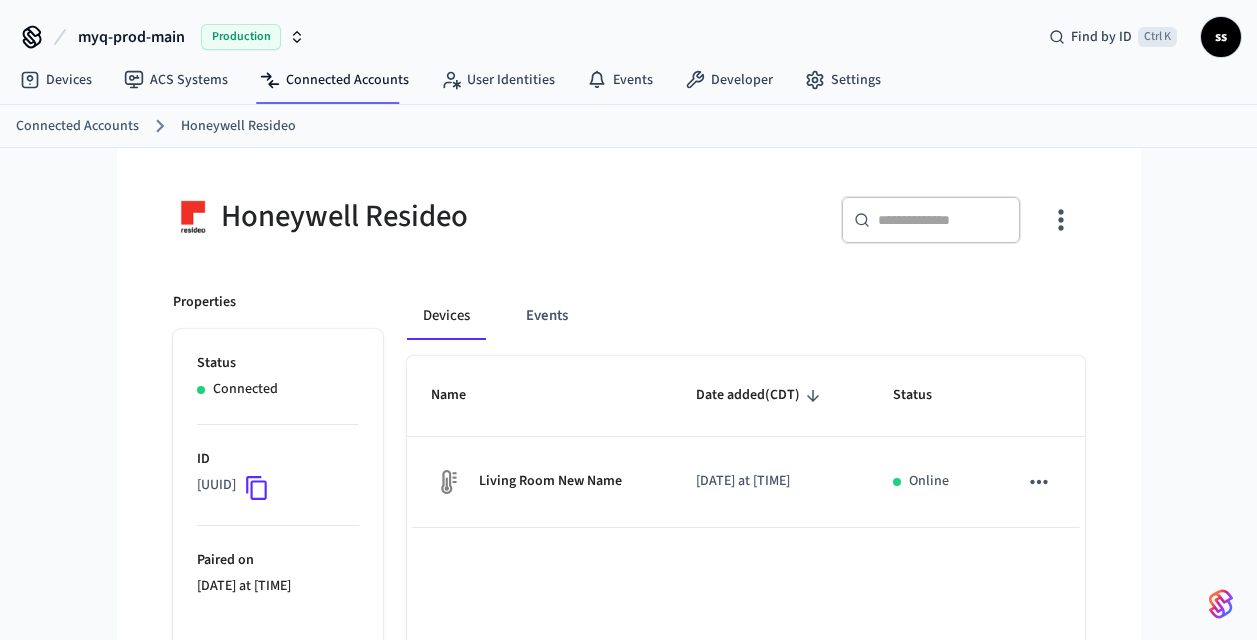 click on "Living Room New Name" at bounding box center (550, 481) 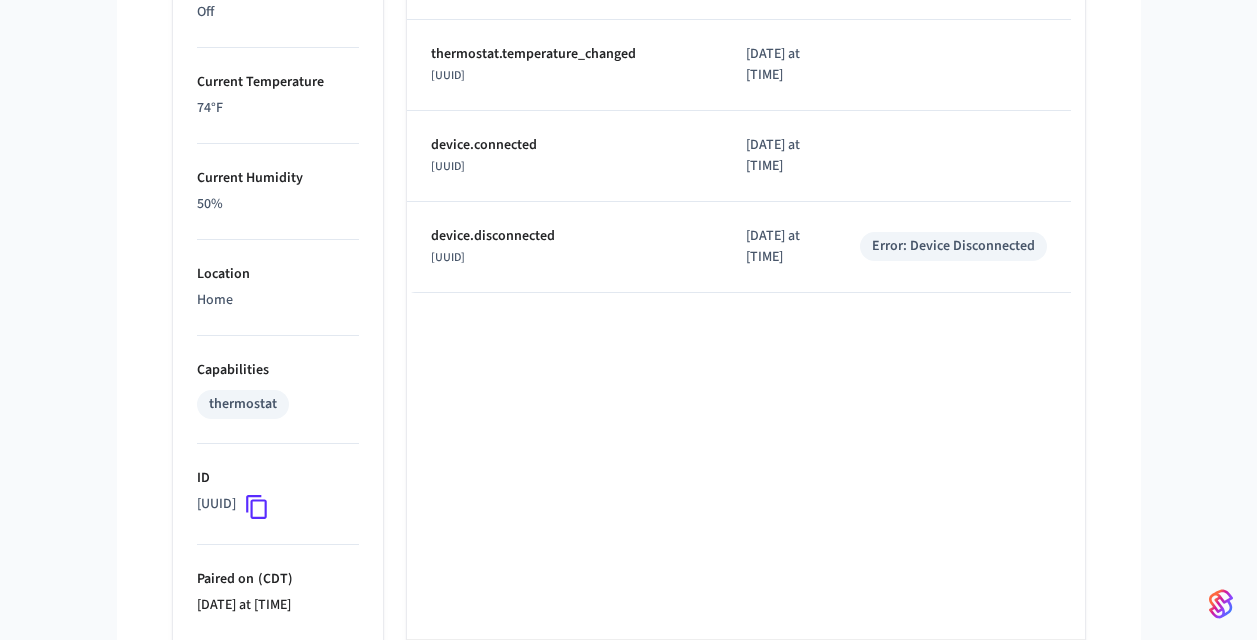 scroll, scrollTop: 1076, scrollLeft: 0, axis: vertical 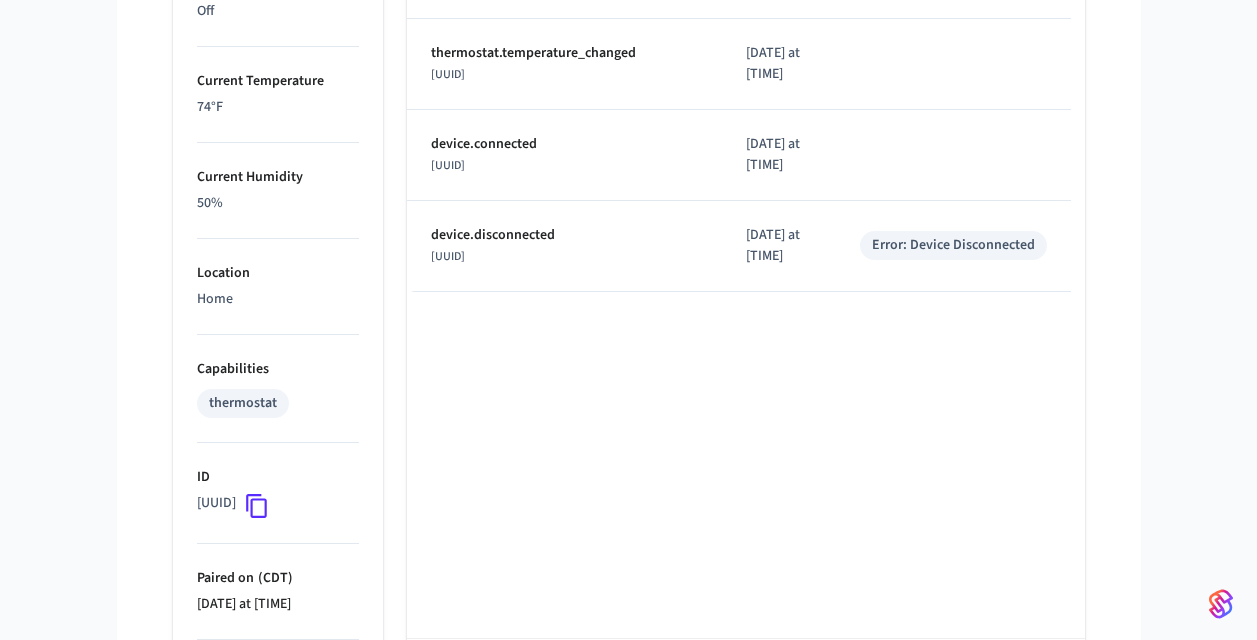 click 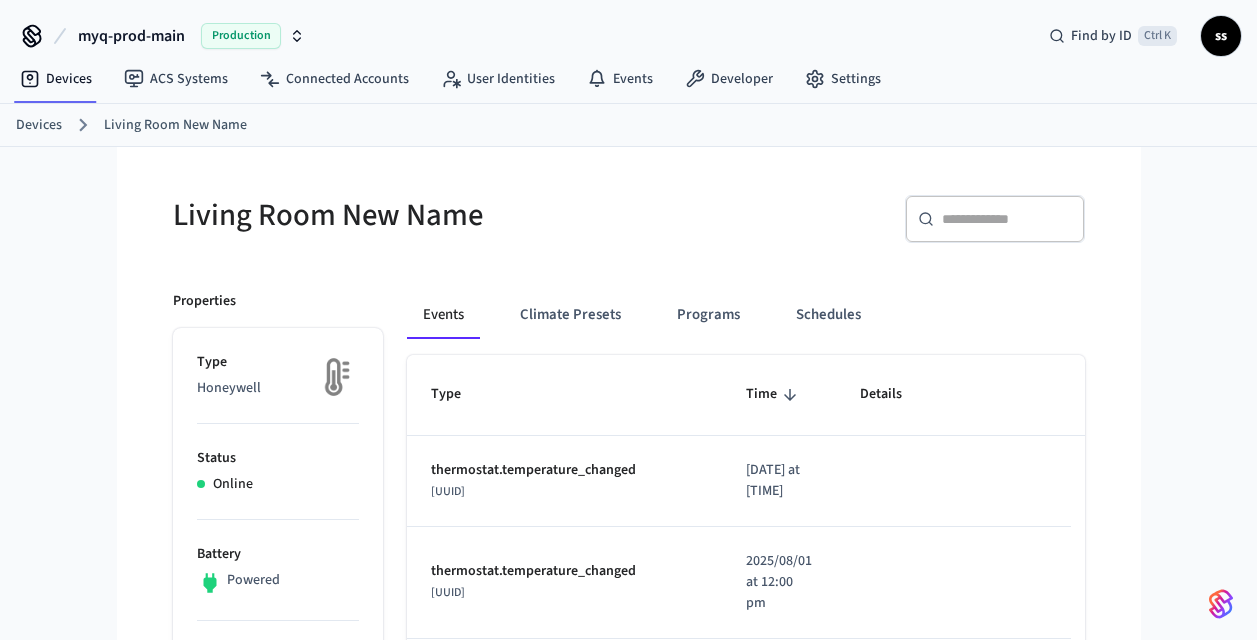 scroll, scrollTop: 0, scrollLeft: 0, axis: both 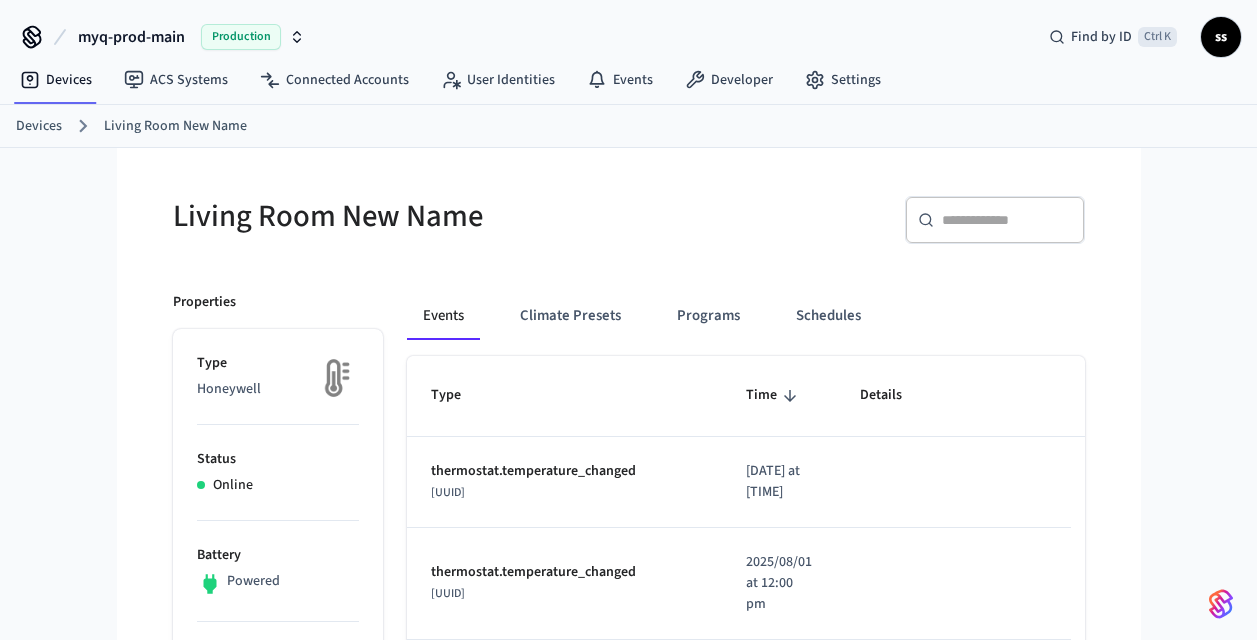 click on "myq-prod-main" at bounding box center [131, 37] 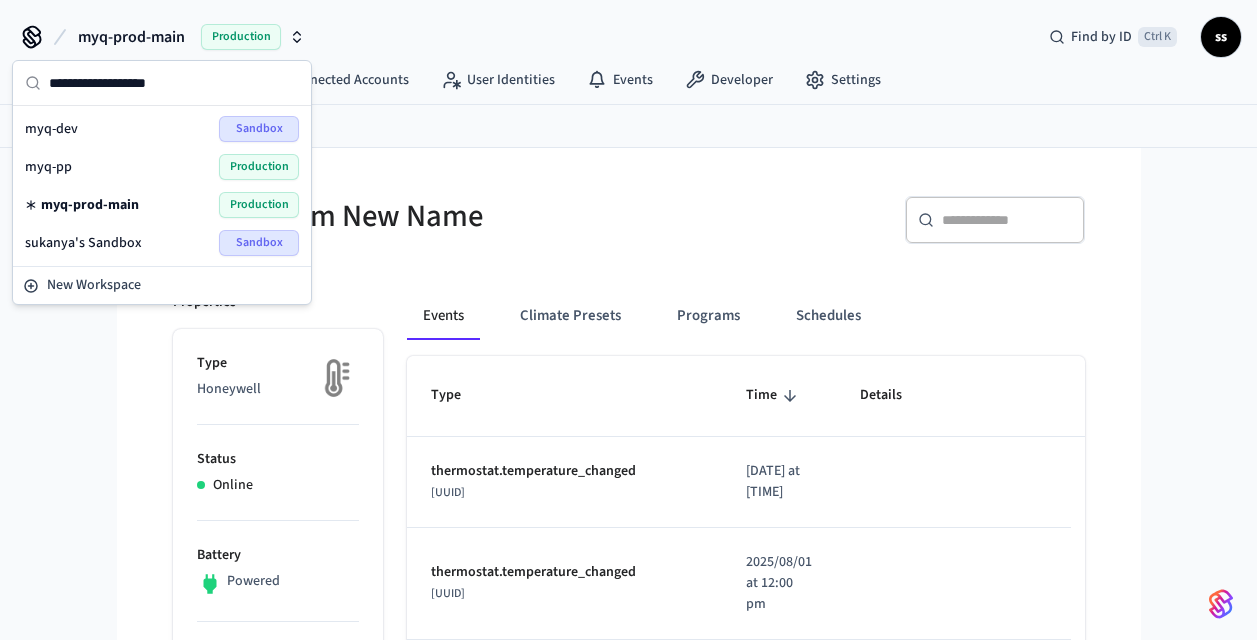 click on "Production" at bounding box center [259, 167] 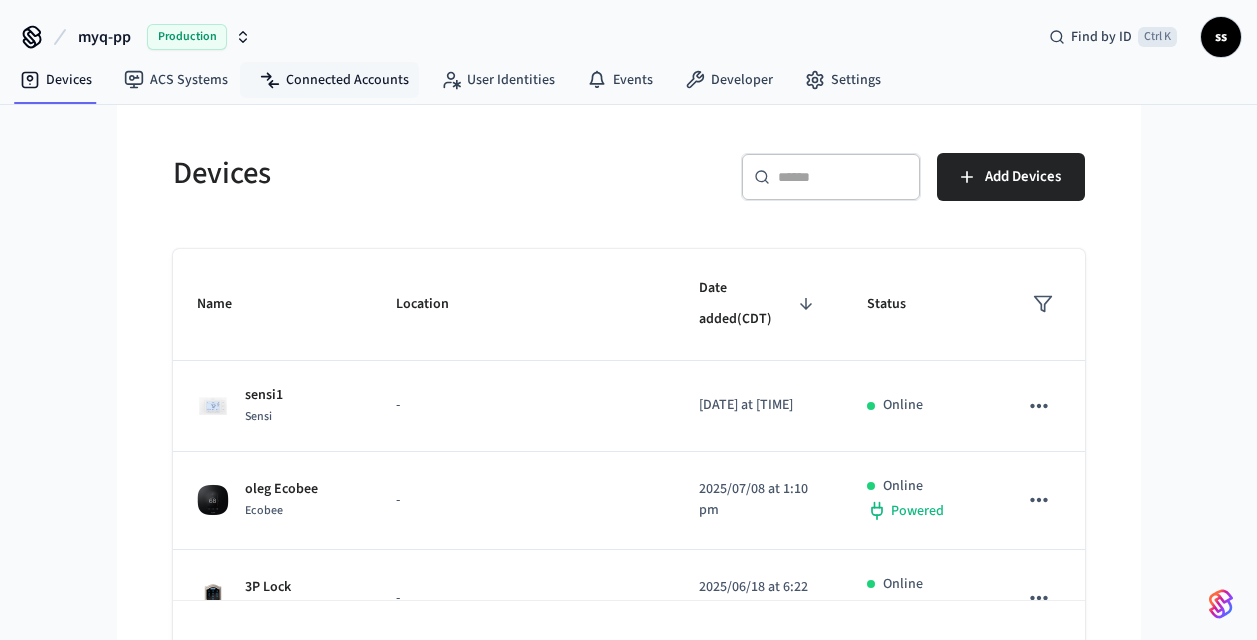 click on "Connected Accounts" at bounding box center [334, 80] 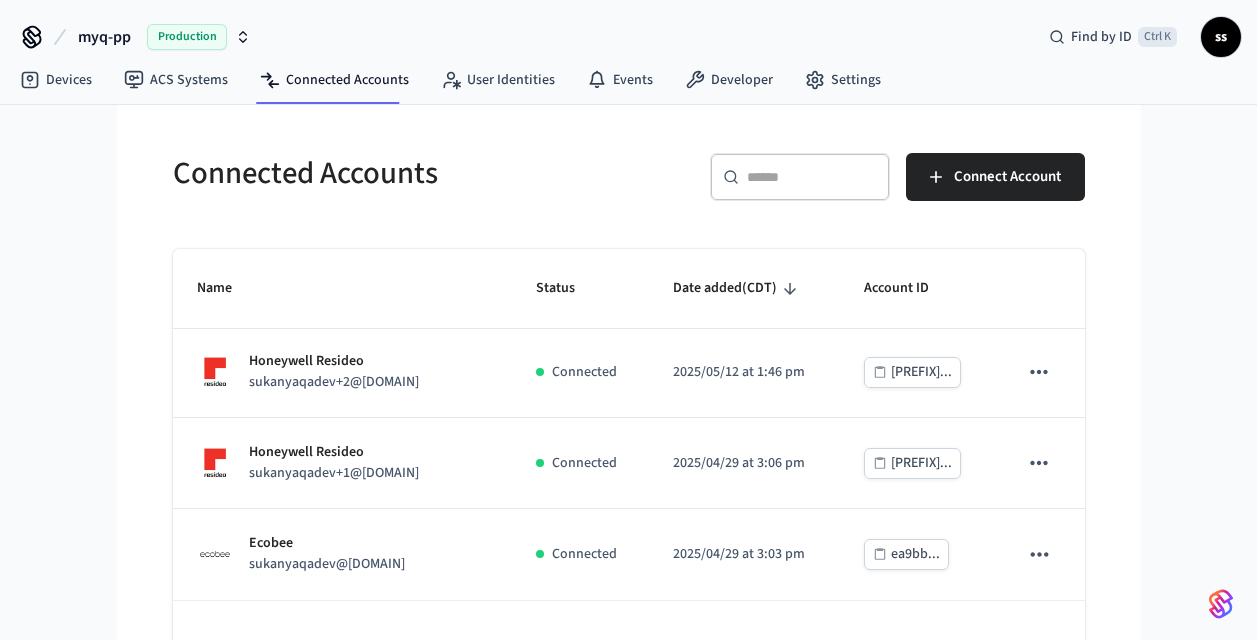 scroll, scrollTop: 672, scrollLeft: 0, axis: vertical 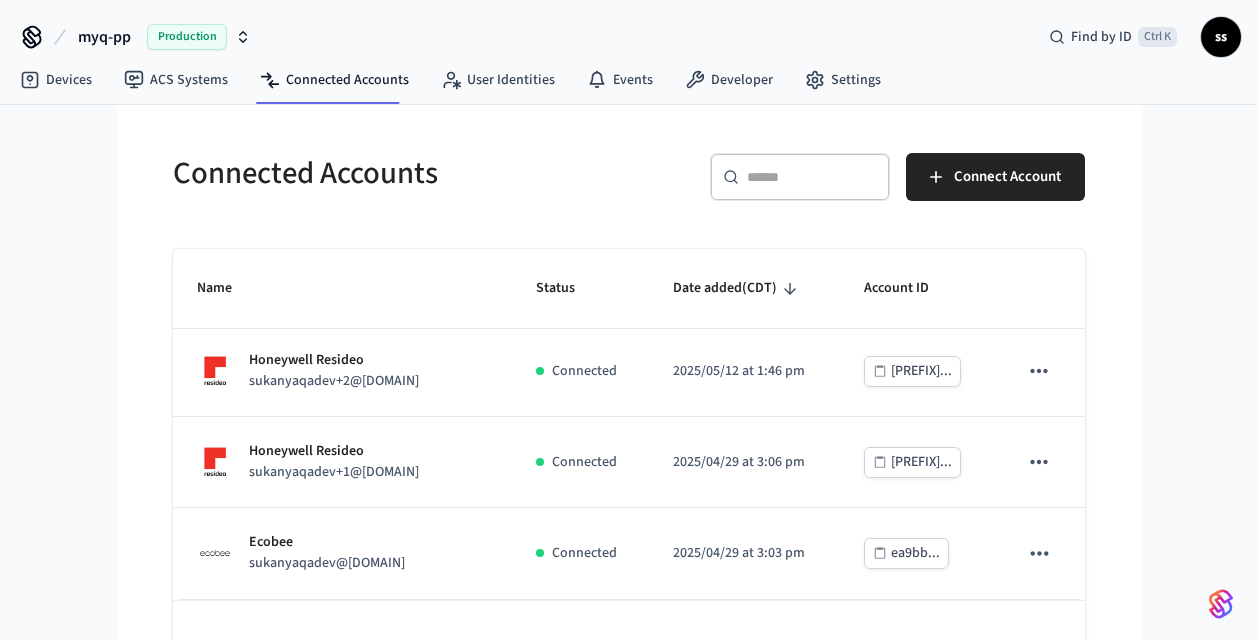 click on "Ecobee sukanyaqadev@[DOMAIN]" at bounding box center (342, 553) 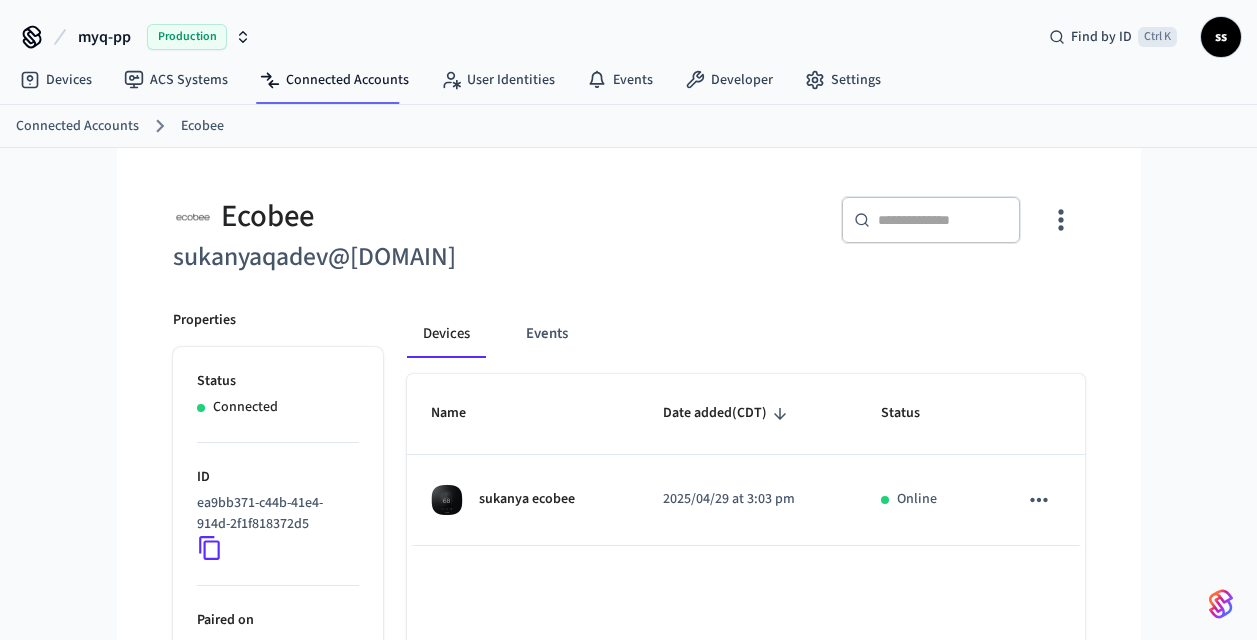 click on "sukanya ecobee" at bounding box center (523, 500) 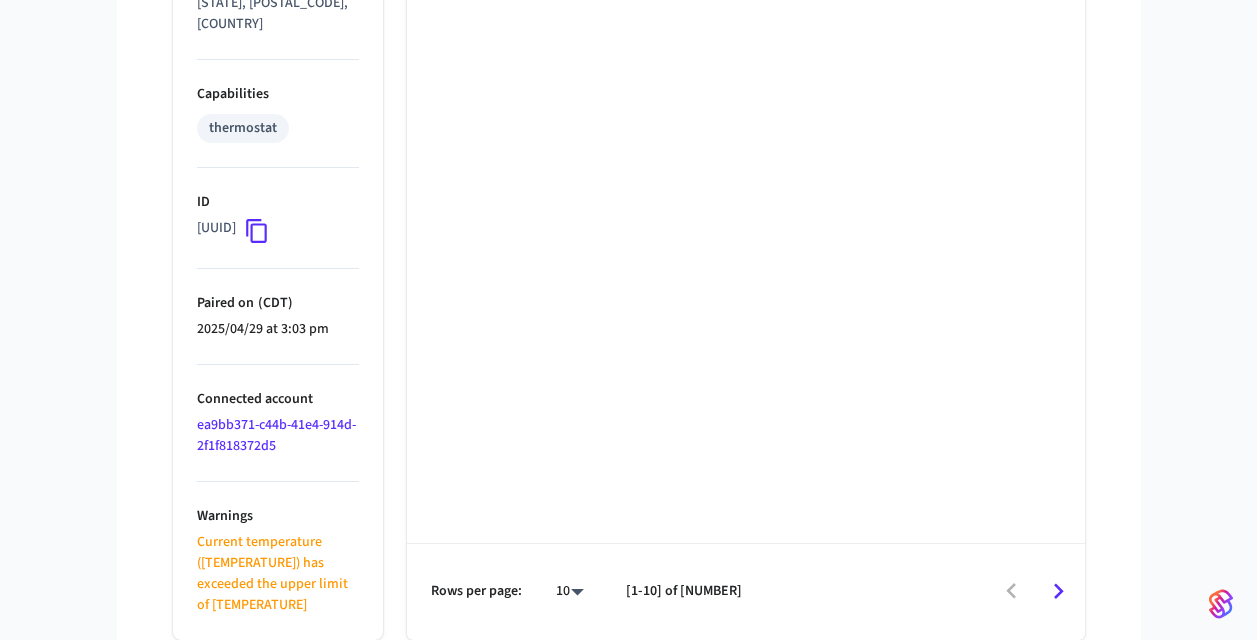scroll, scrollTop: 1342, scrollLeft: 0, axis: vertical 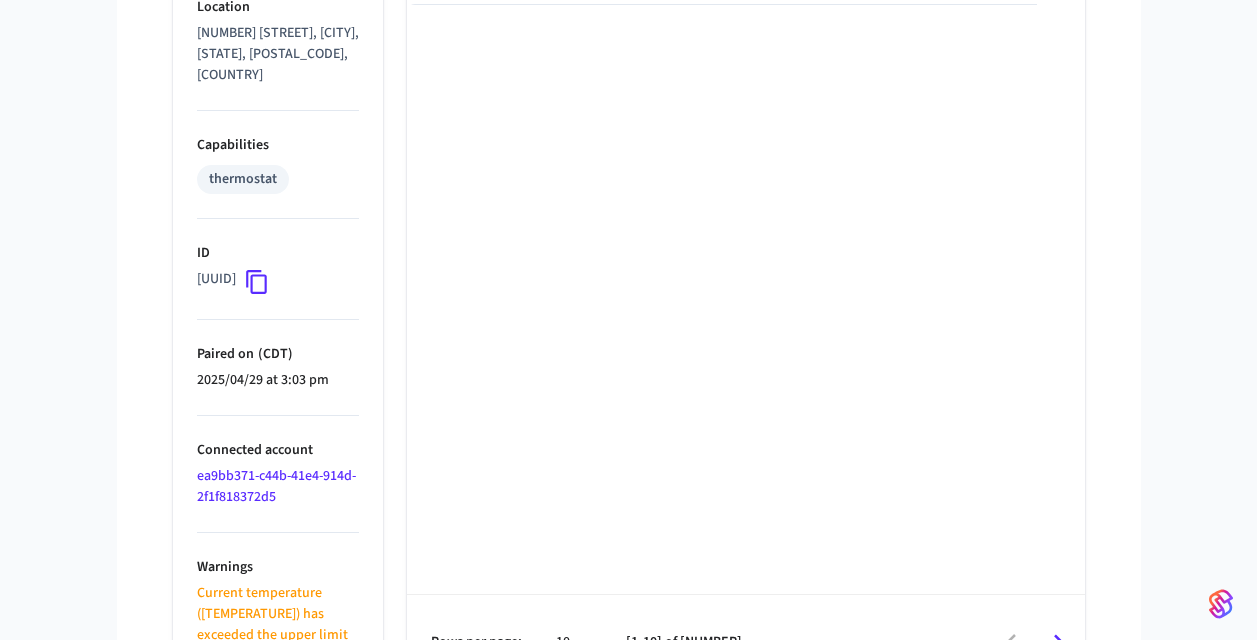 click 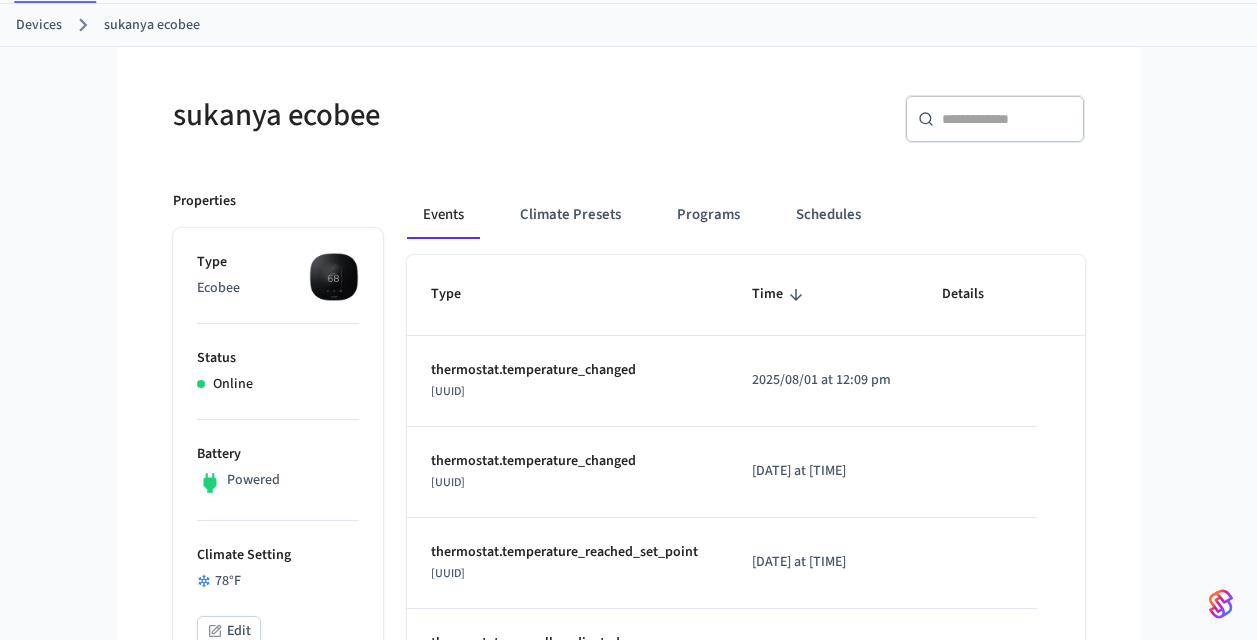 scroll, scrollTop: 0, scrollLeft: 0, axis: both 